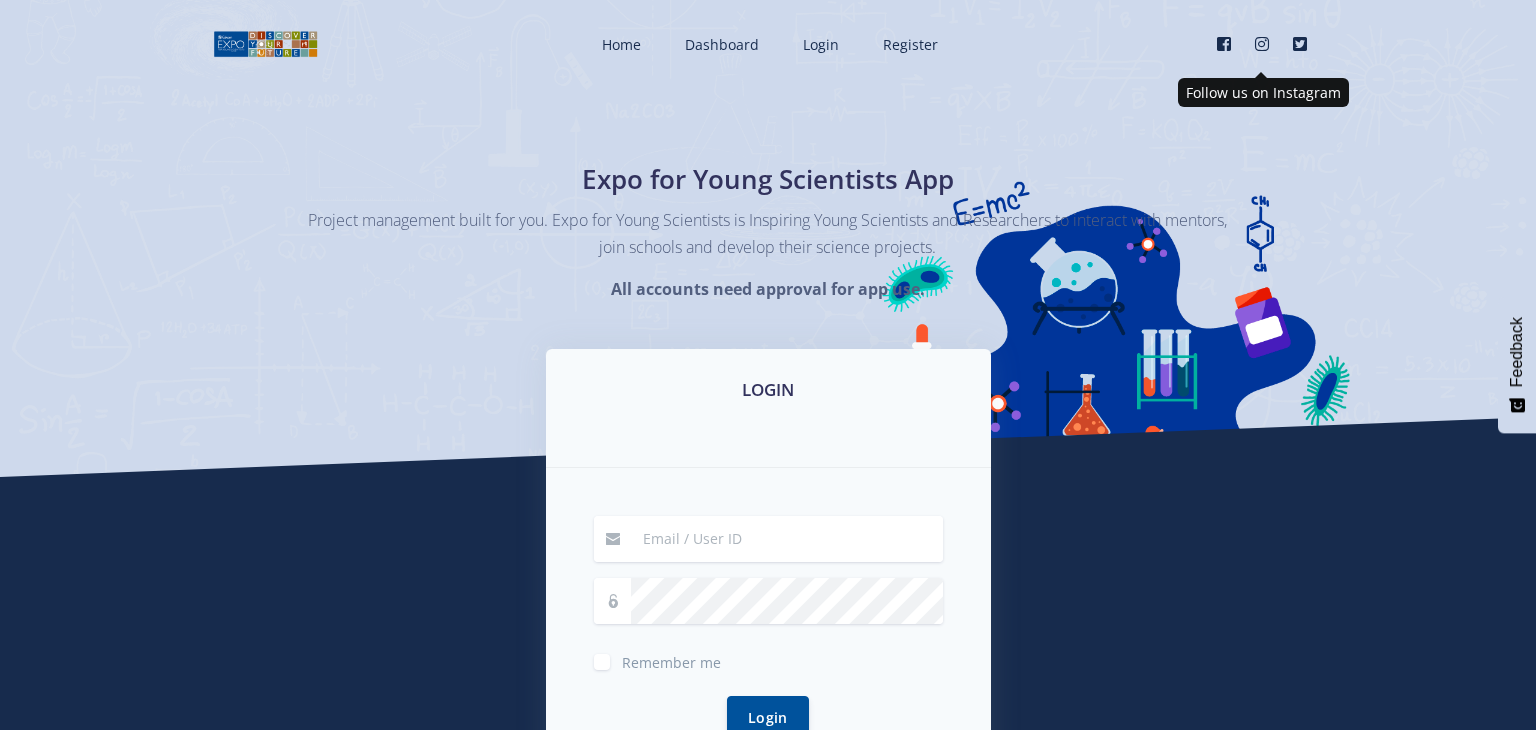 scroll, scrollTop: 0, scrollLeft: 0, axis: both 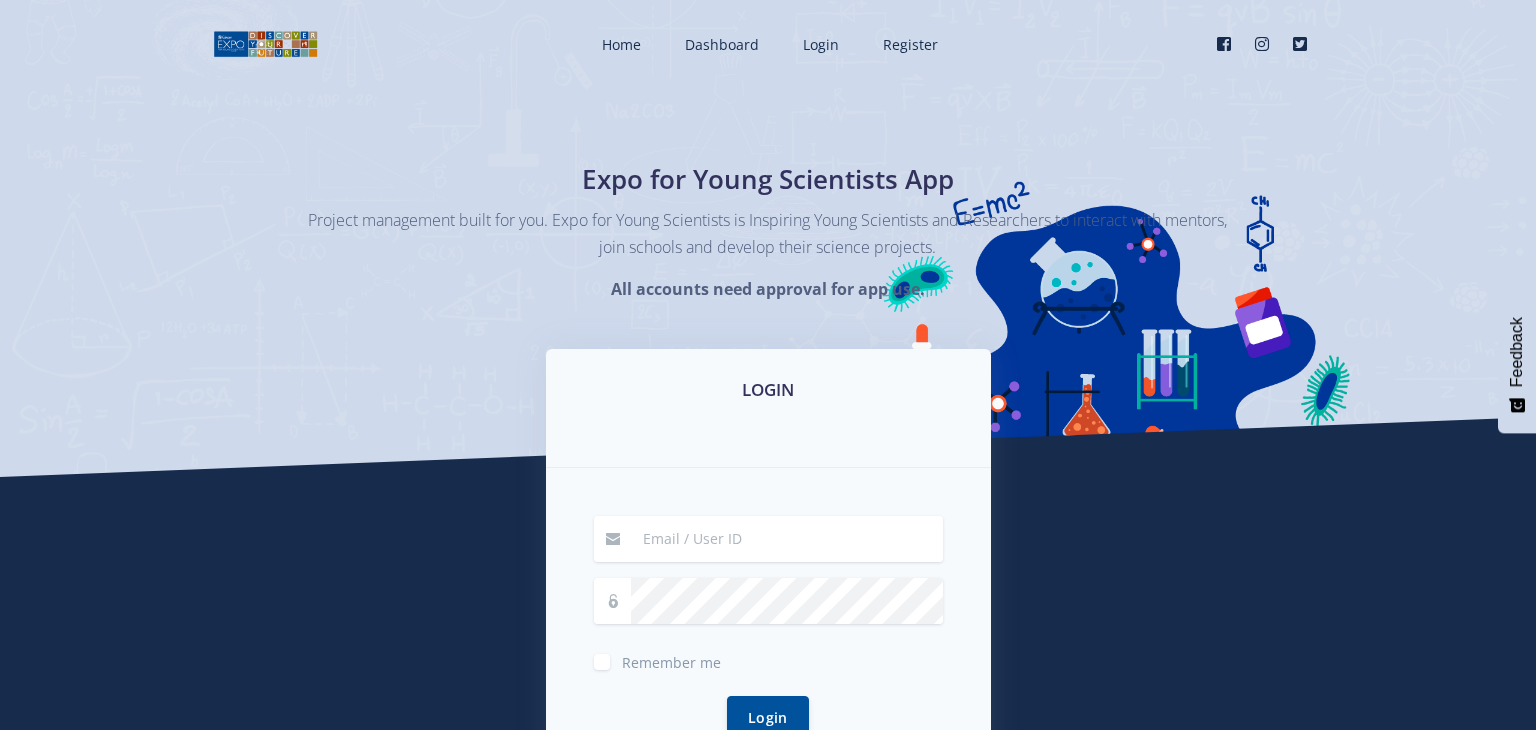 click at bounding box center (787, 539) 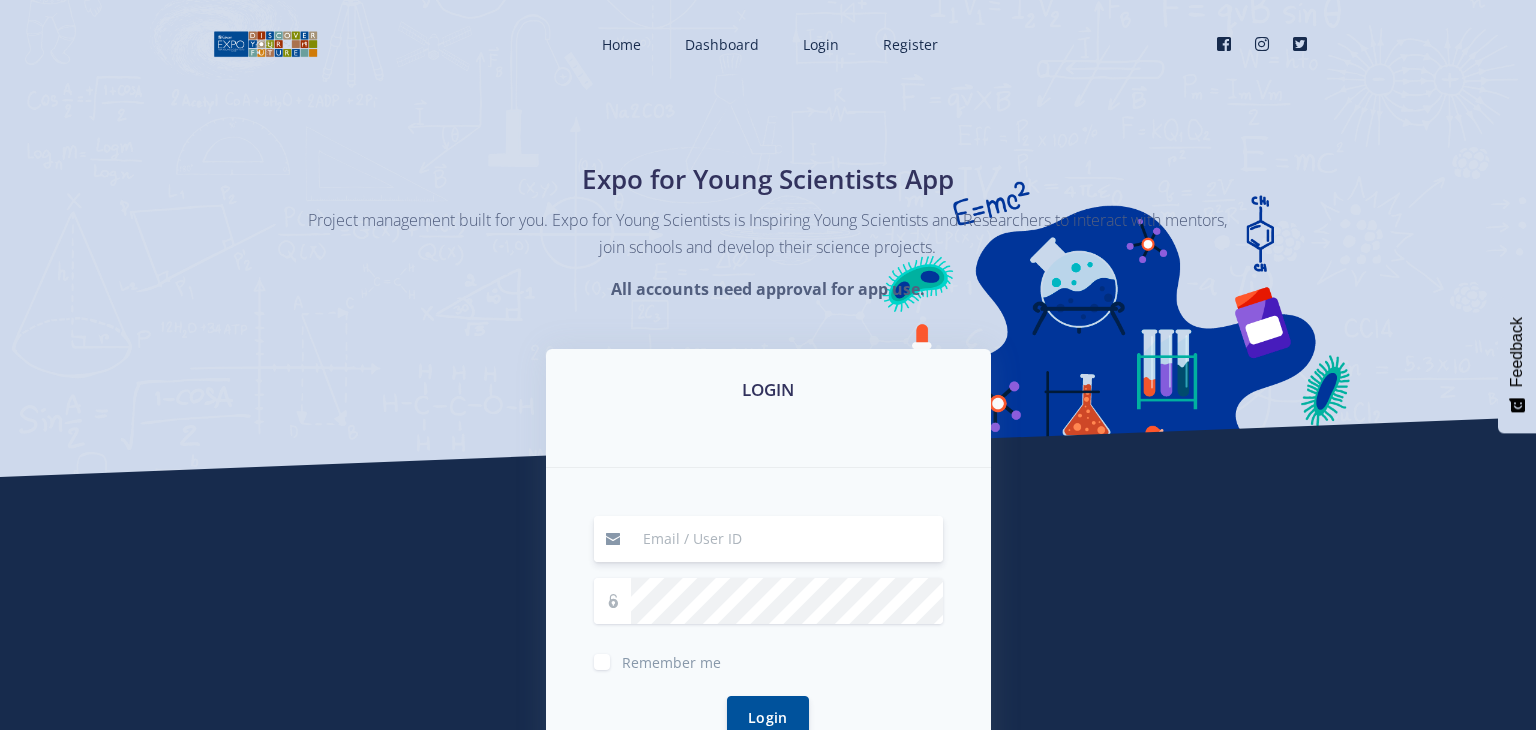 type on "dewittdewan9@gmail.com" 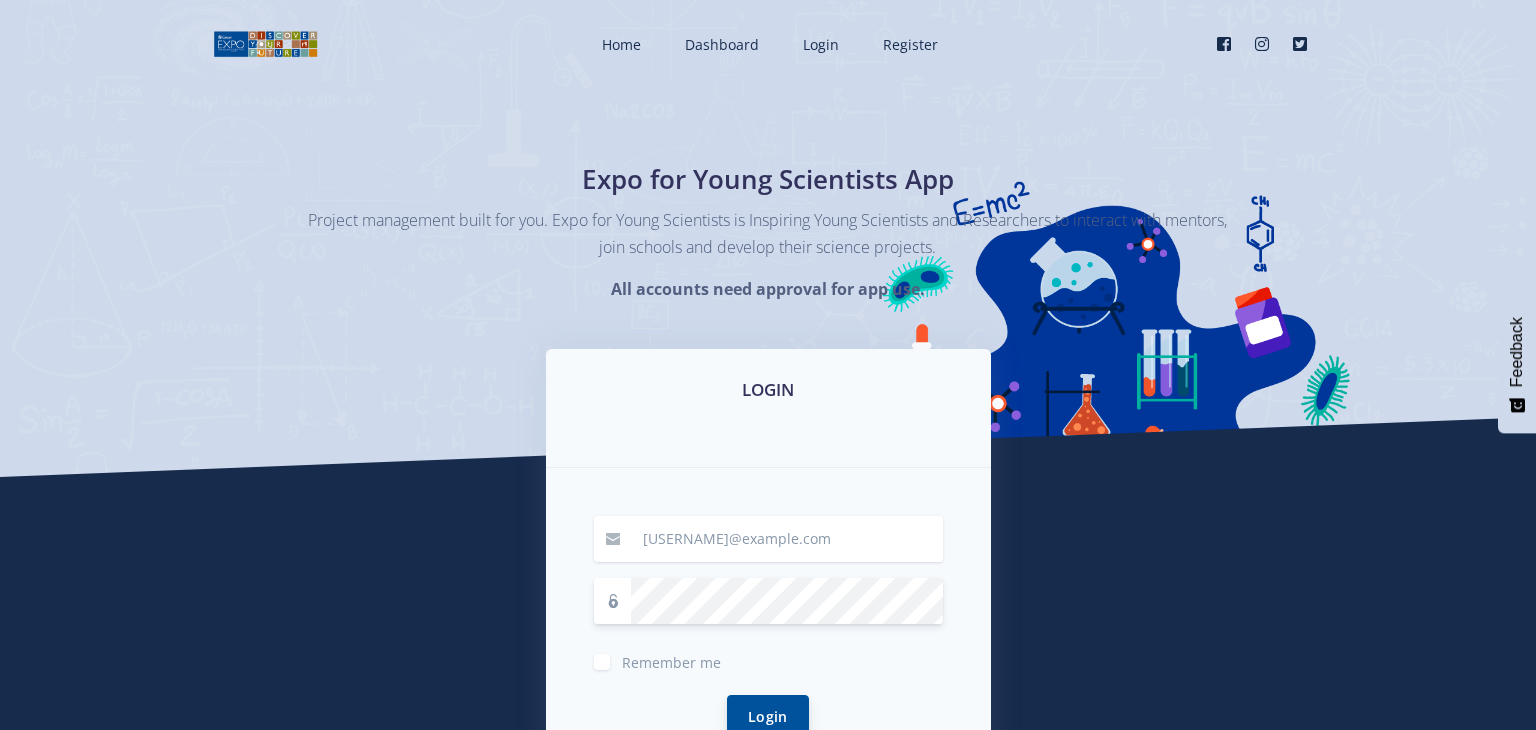 click on "Login" at bounding box center [768, 716] 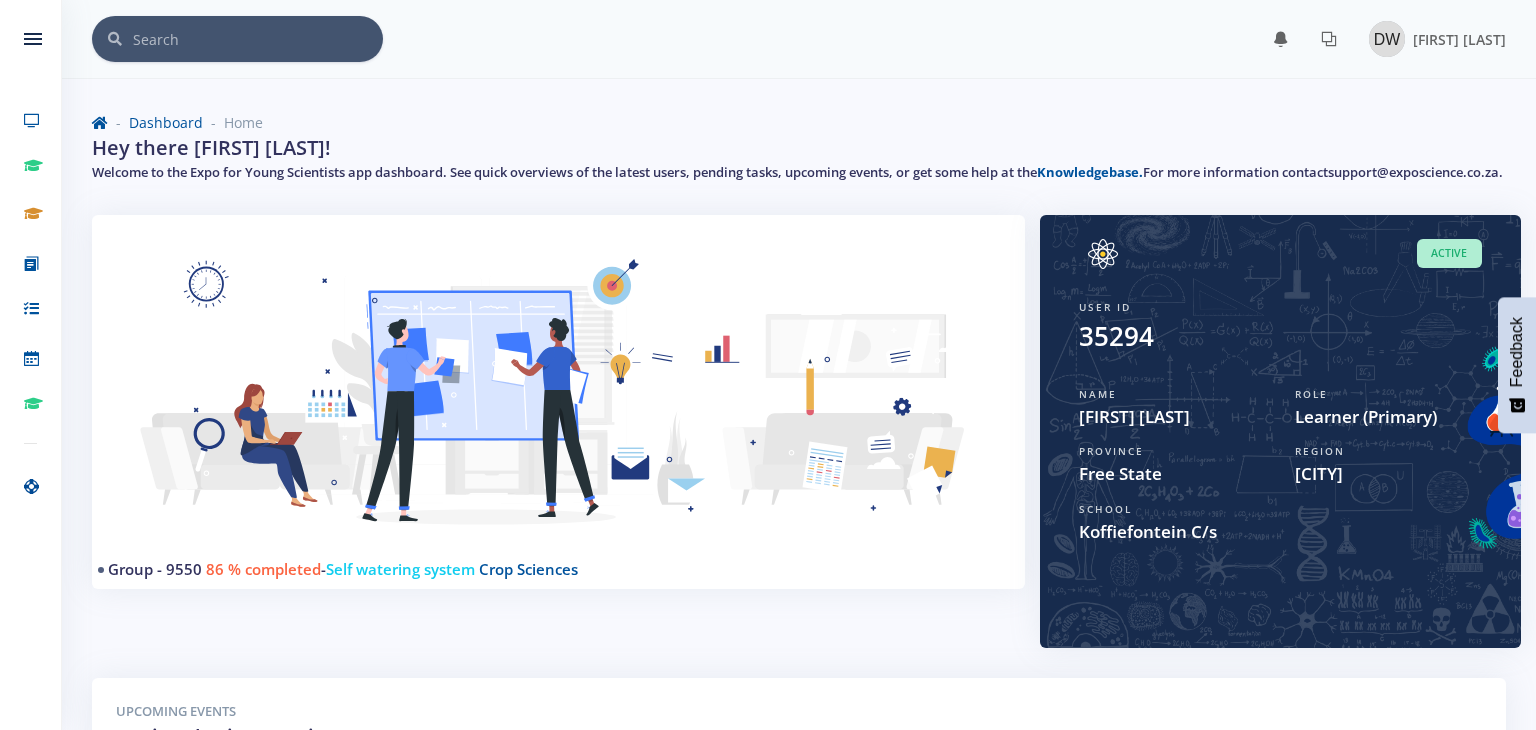 scroll, scrollTop: 484, scrollLeft: 0, axis: vertical 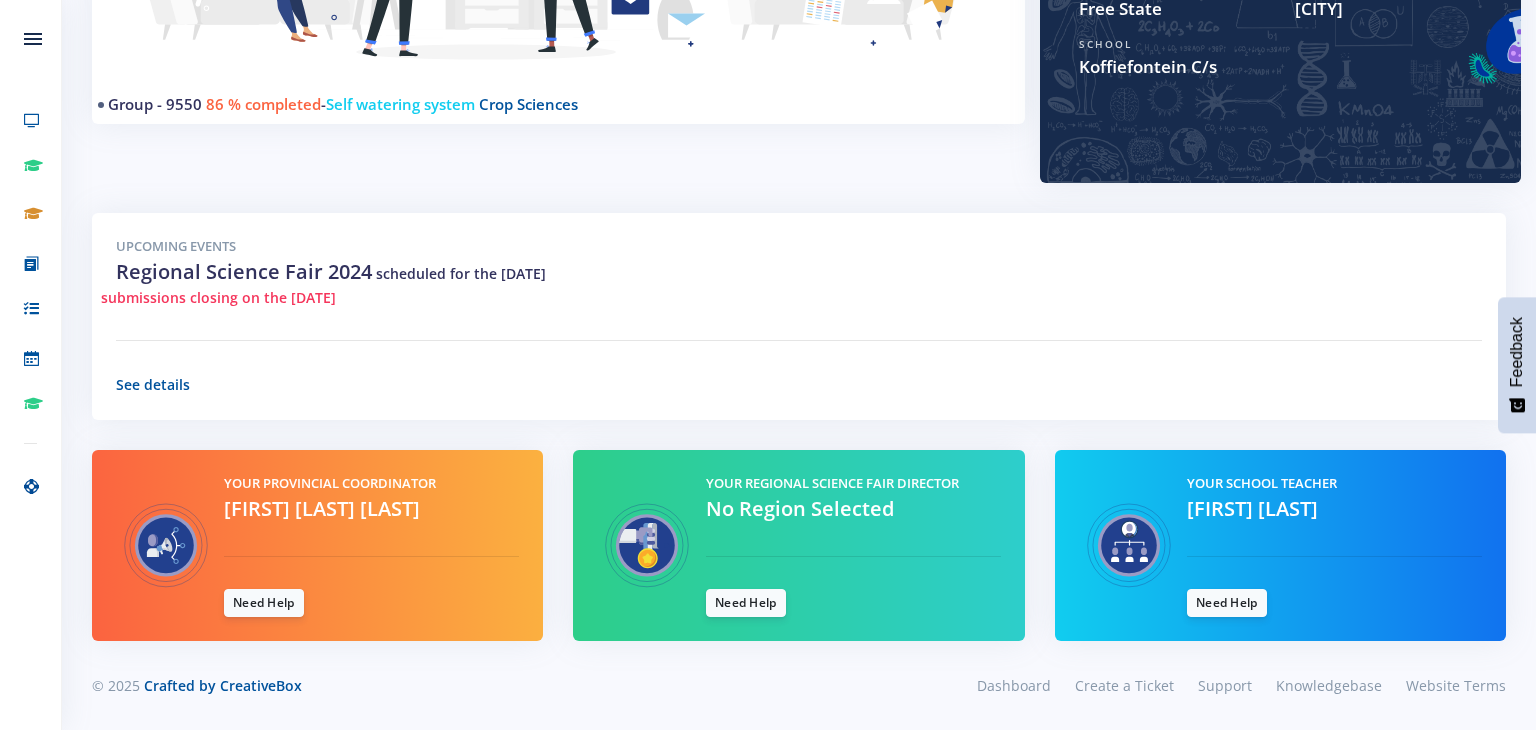 click on "submissions closing on the [DATE]" at bounding box center (218, 297) 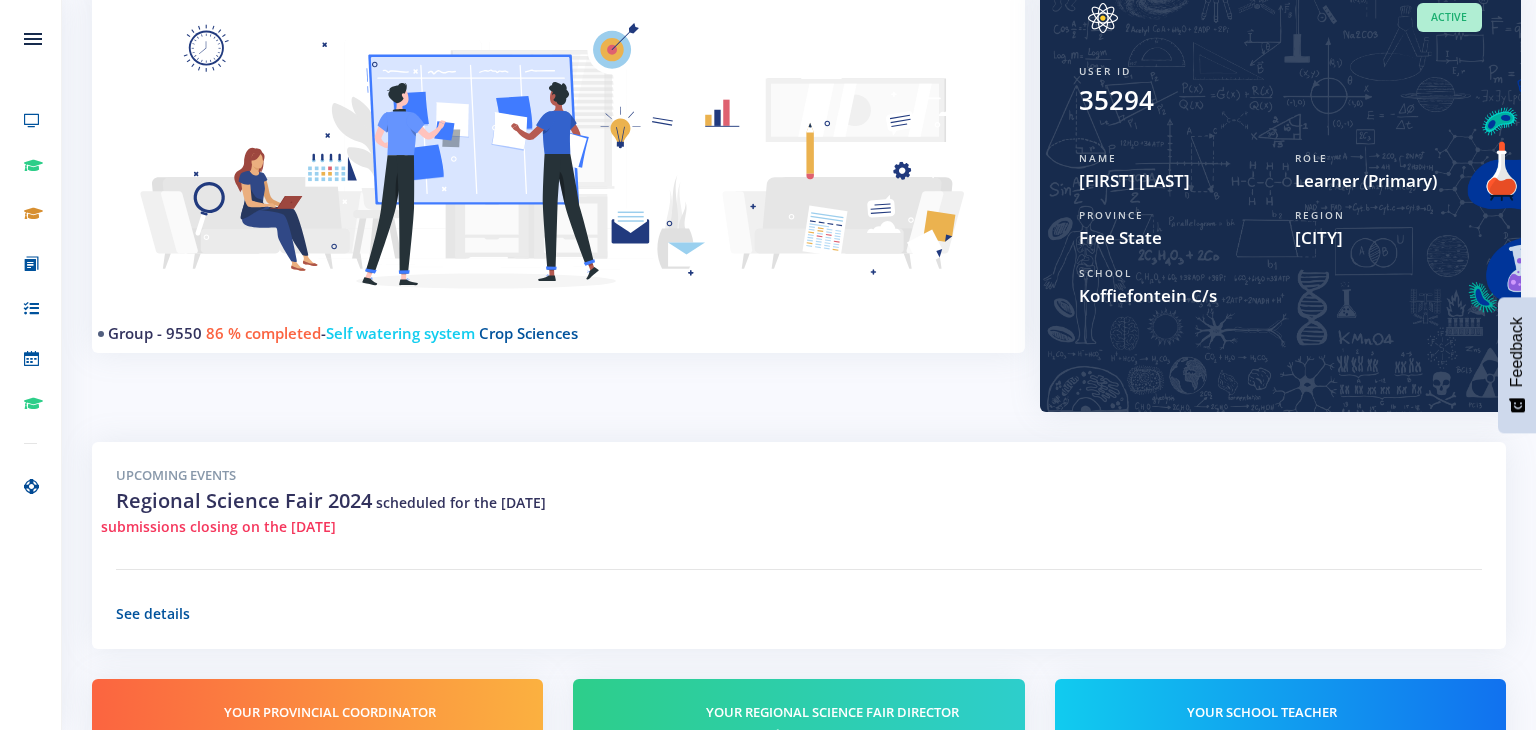 scroll, scrollTop: 484, scrollLeft: 0, axis: vertical 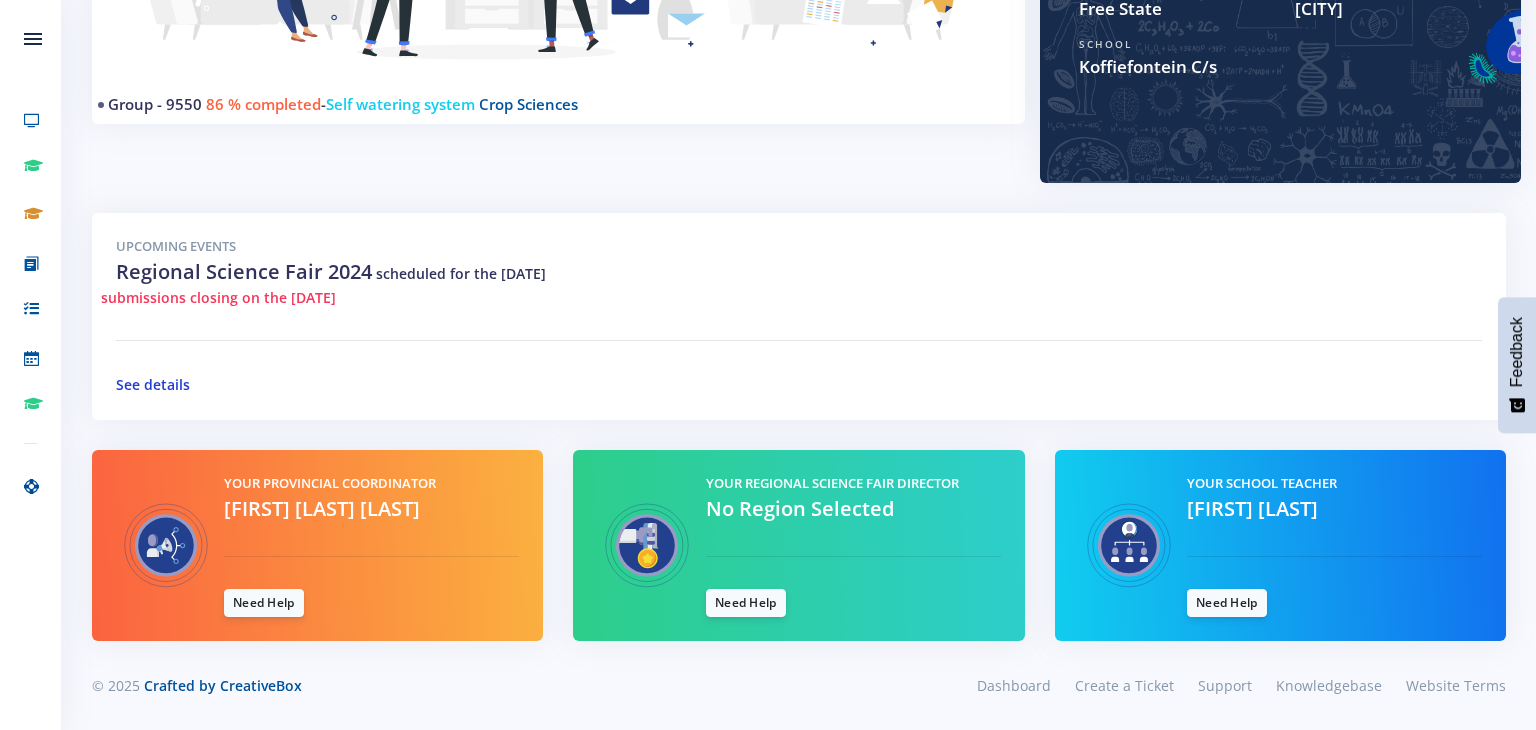 click on "See details" at bounding box center [153, 384] 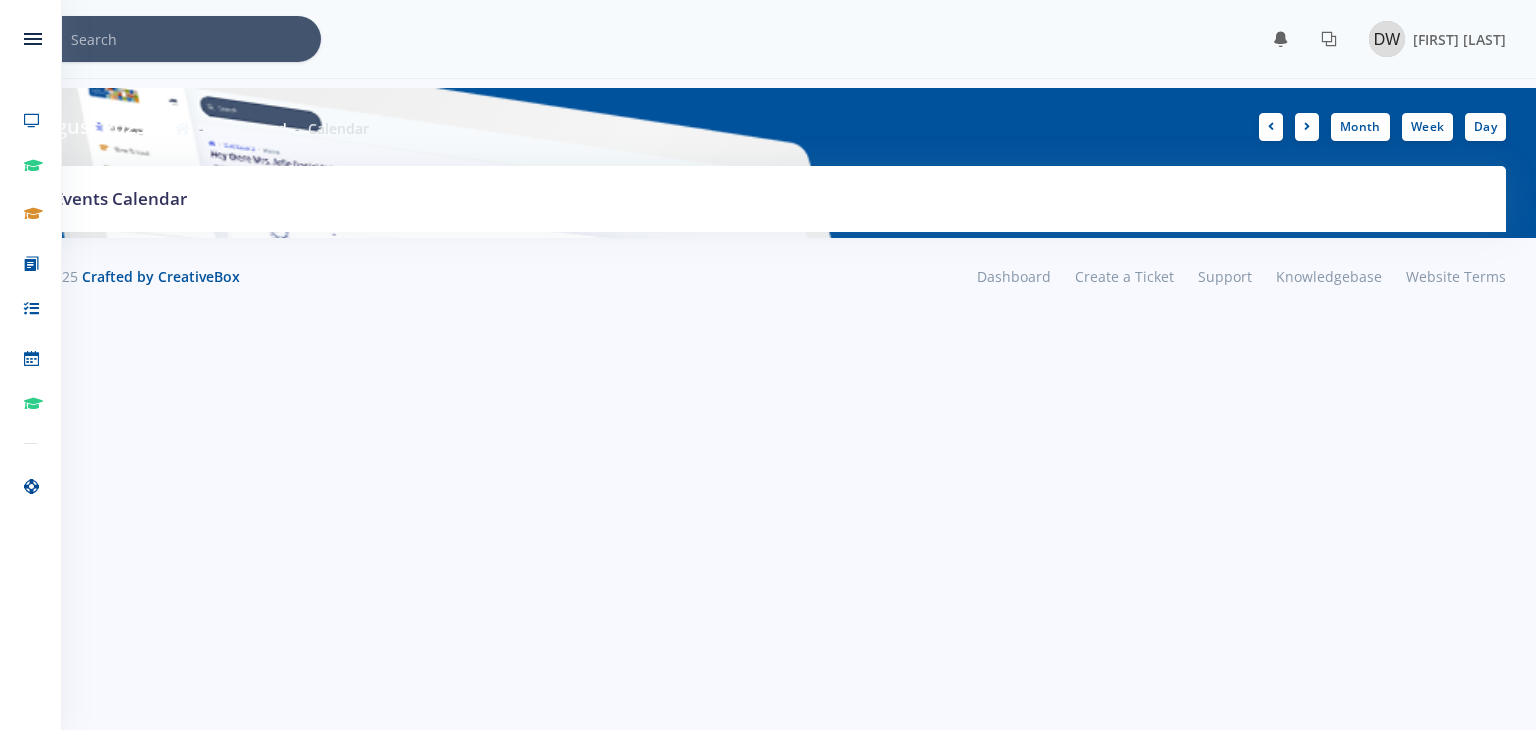 scroll, scrollTop: 0, scrollLeft: 0, axis: both 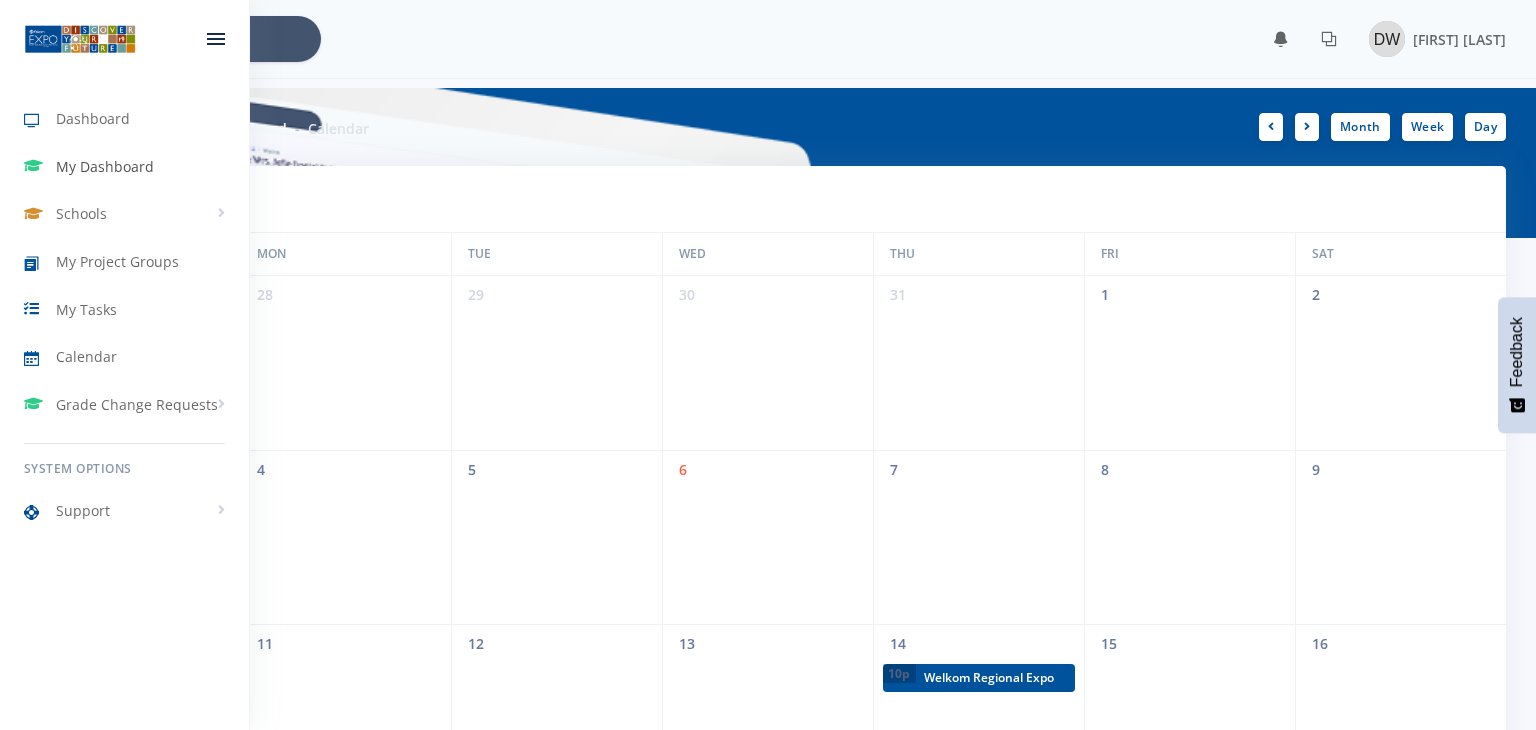 click on "My Dashboard" at bounding box center [105, 166] 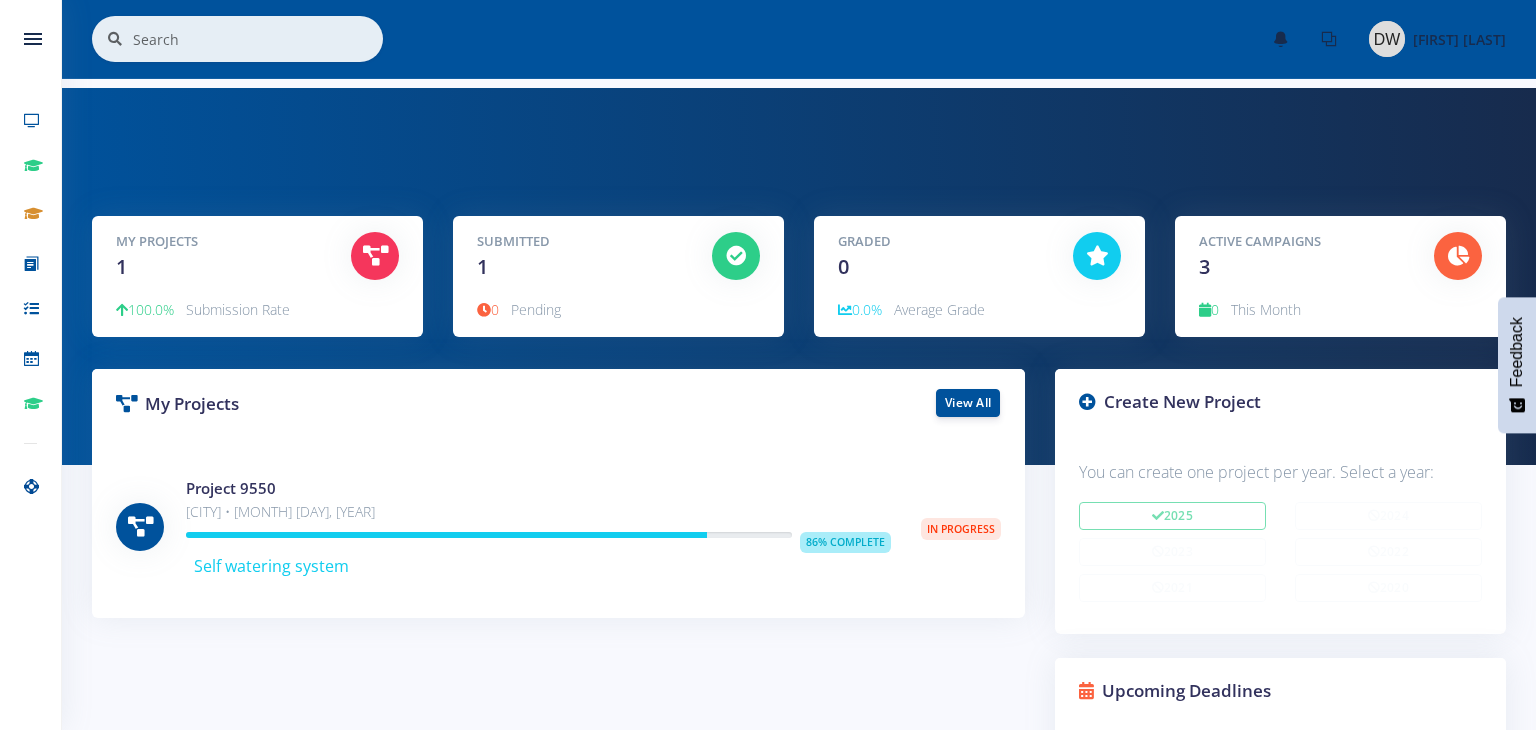 scroll, scrollTop: 0, scrollLeft: 0, axis: both 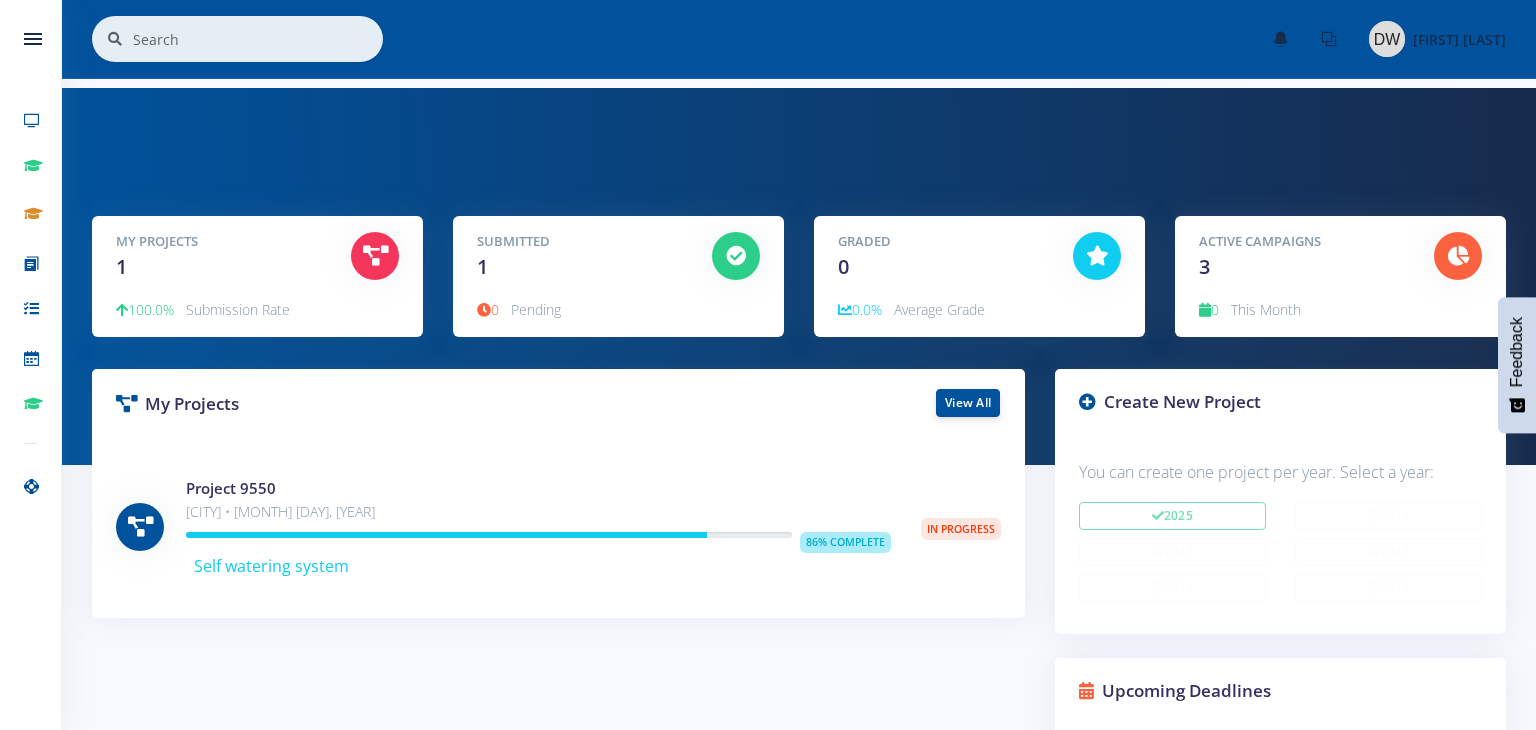 click on "Project 9550
Koffiefontein C/s •
Jul 23, 2025" at bounding box center (558, 527) 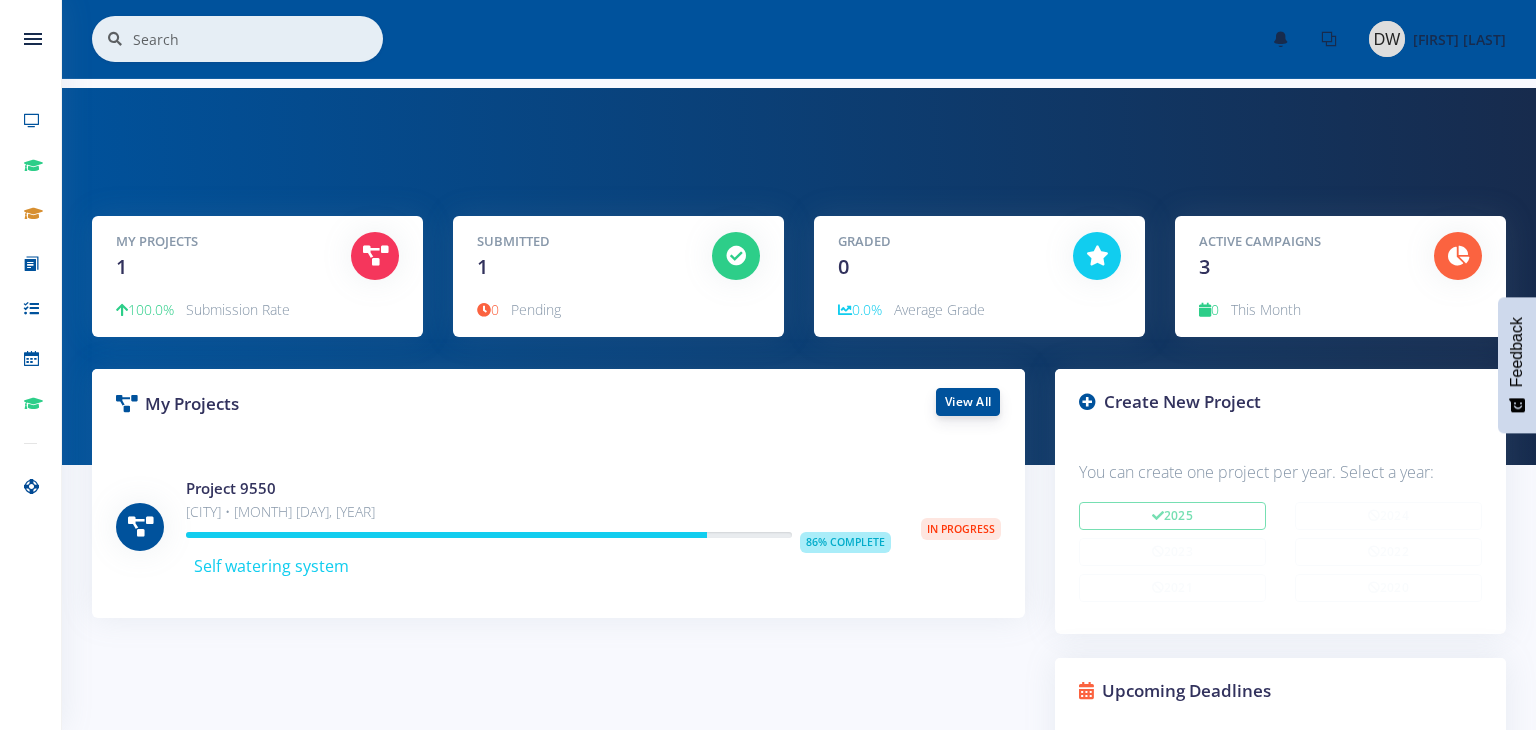 click on "View All" at bounding box center (968, 402) 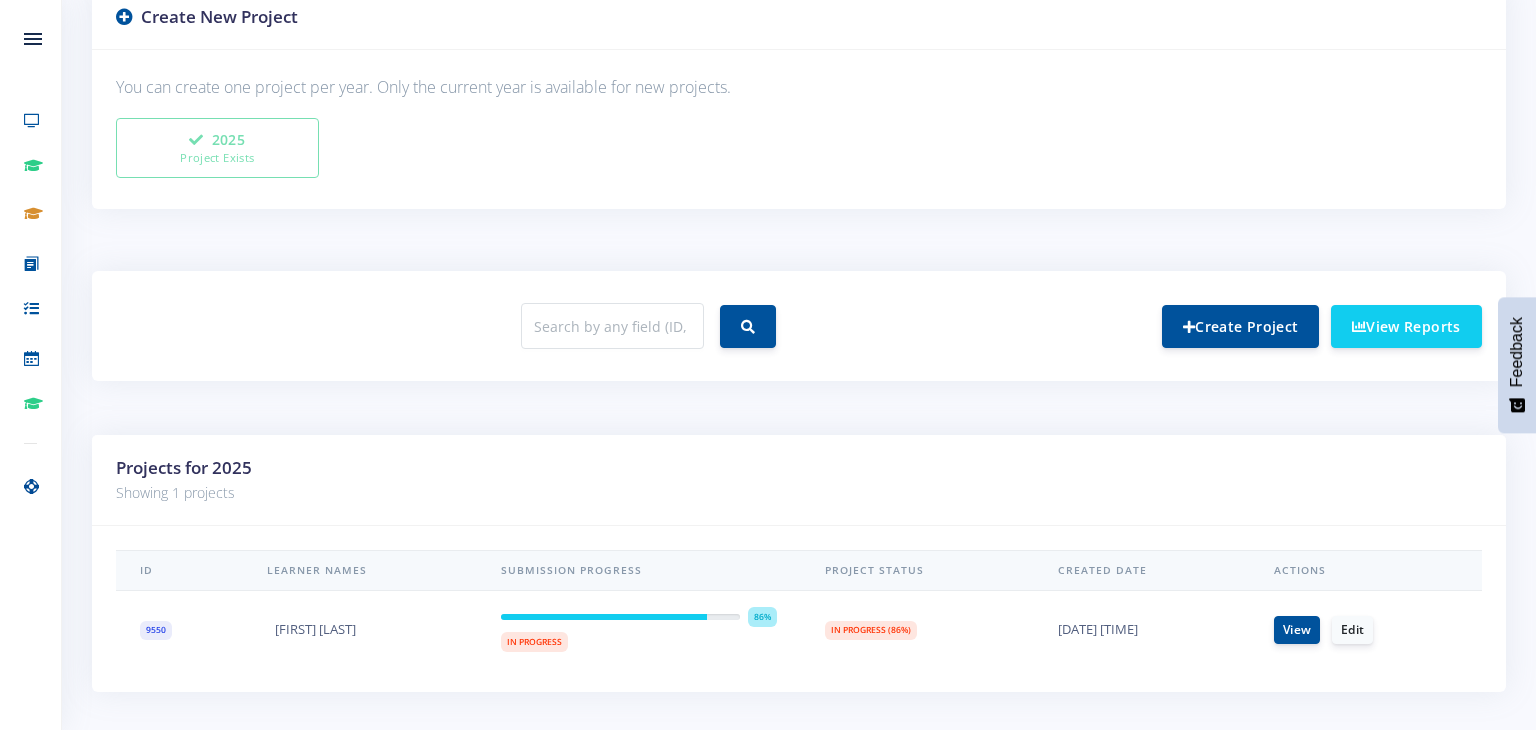 scroll, scrollTop: 590, scrollLeft: 0, axis: vertical 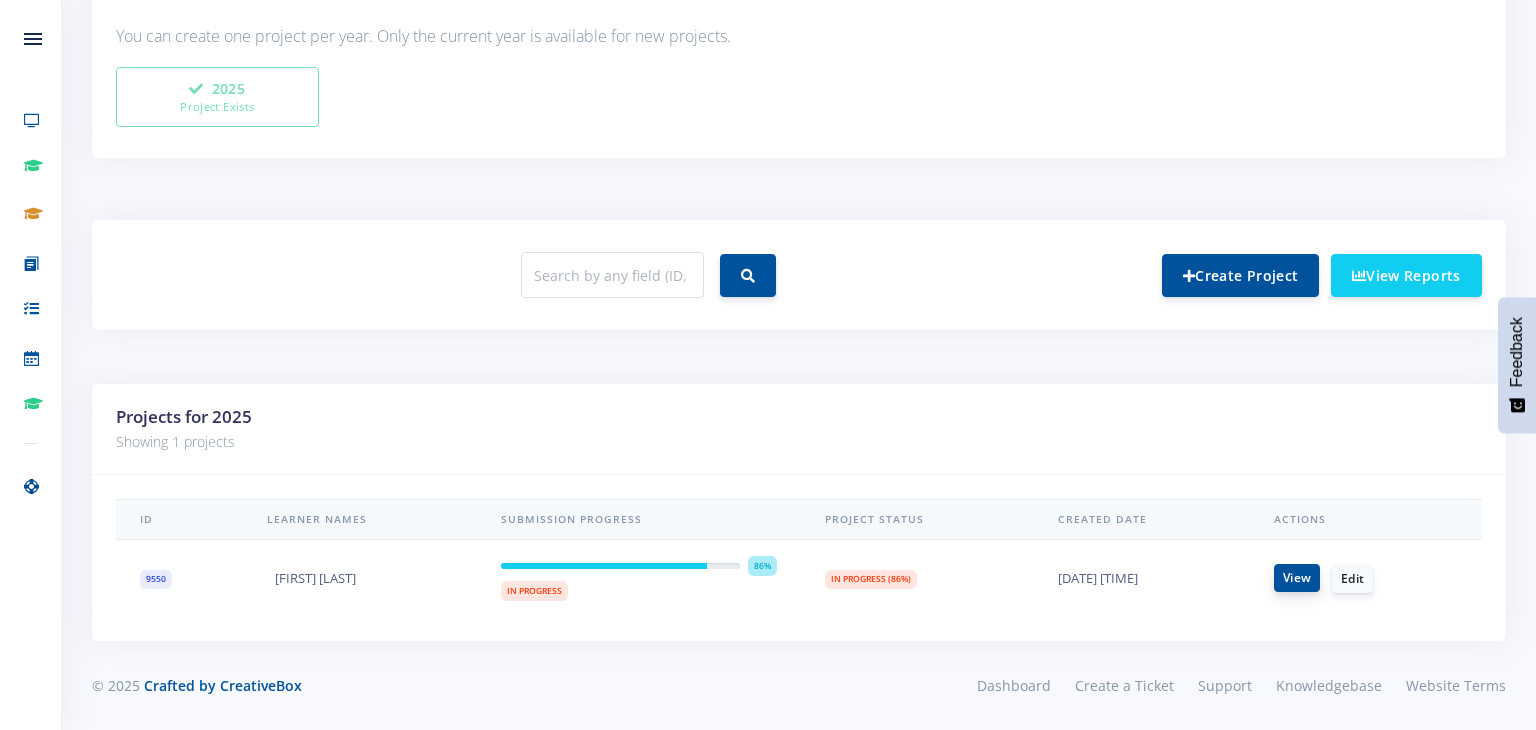 click on "View" at bounding box center [1297, 578] 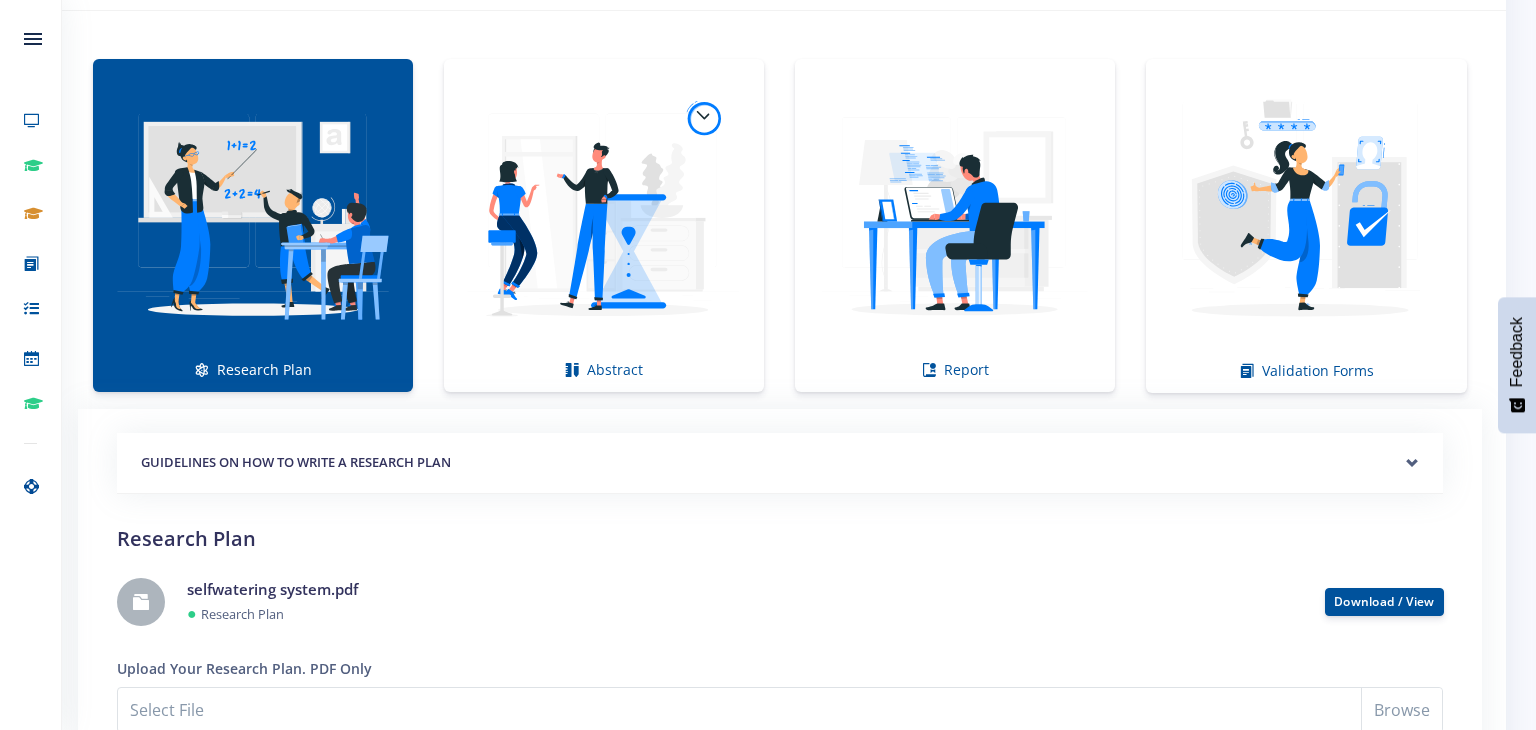 scroll, scrollTop: 1412, scrollLeft: 0, axis: vertical 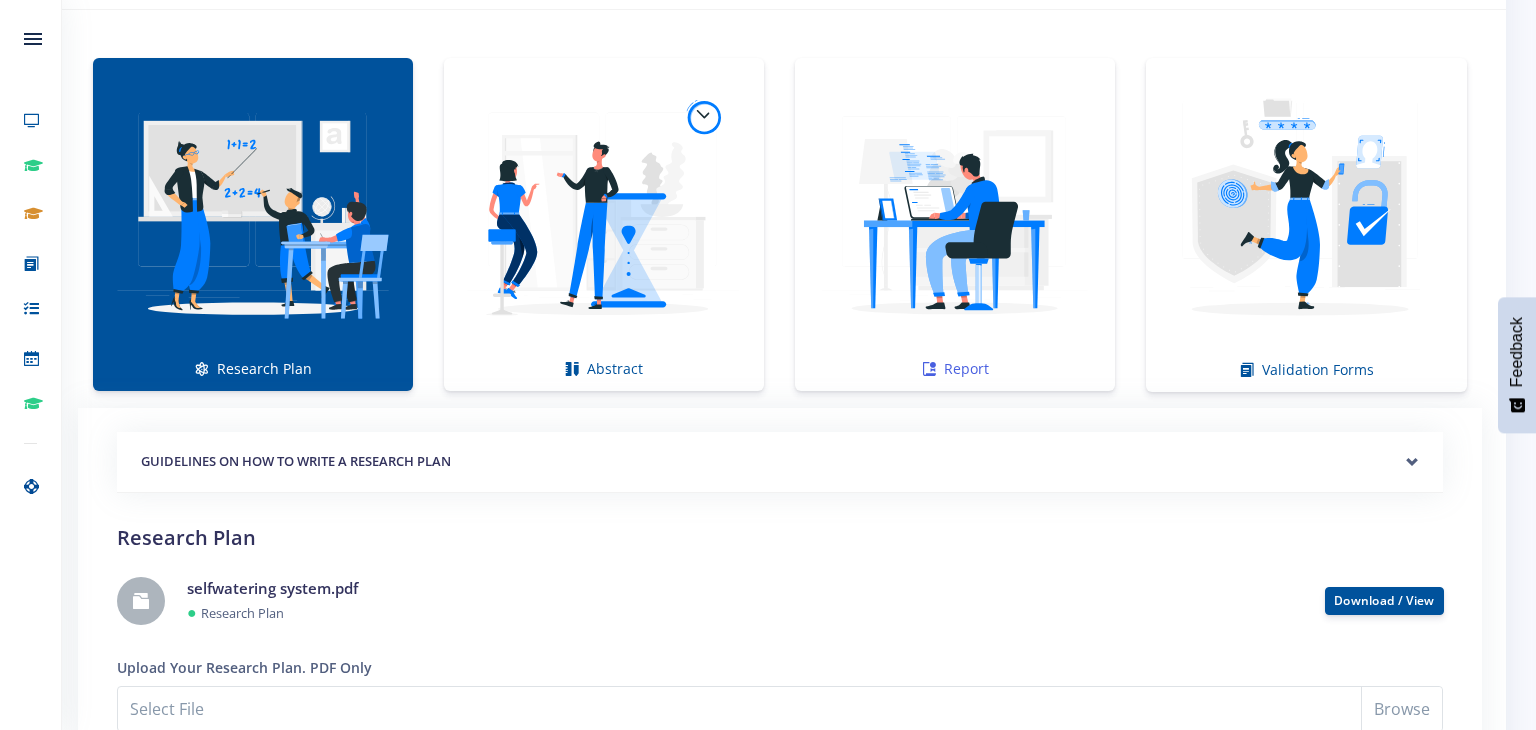 click on "Report" at bounding box center [955, 224] 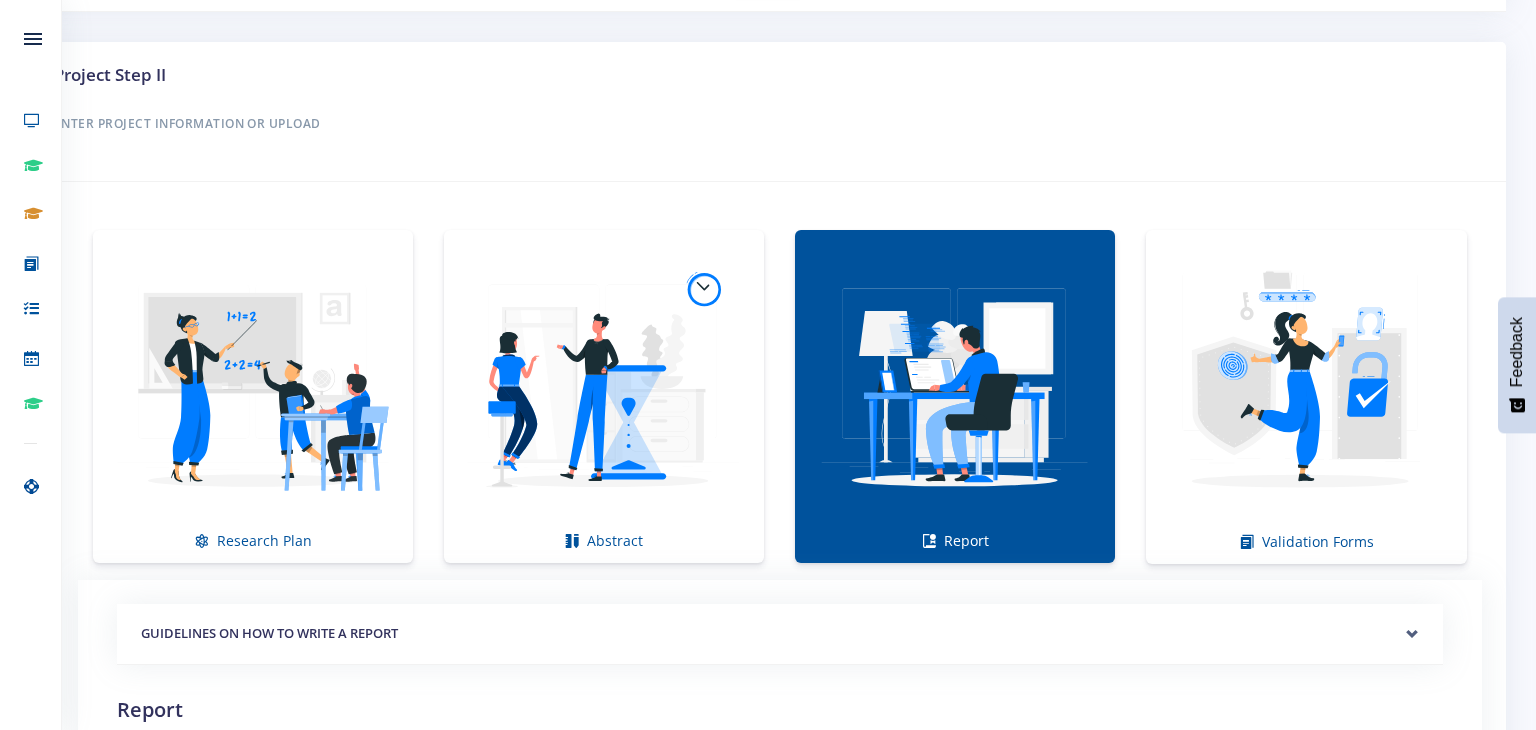 scroll, scrollTop: 1239, scrollLeft: 0, axis: vertical 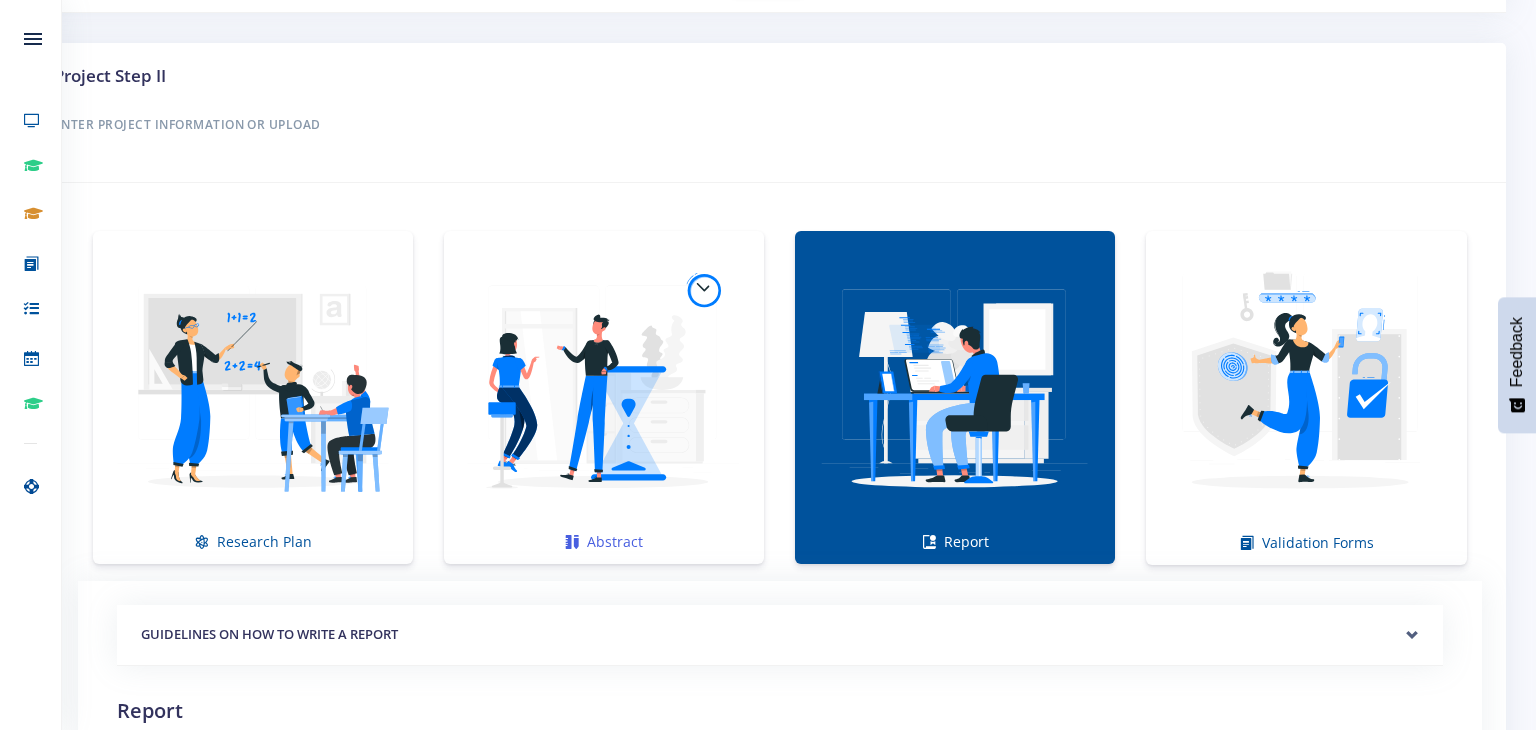 click at bounding box center [604, 387] 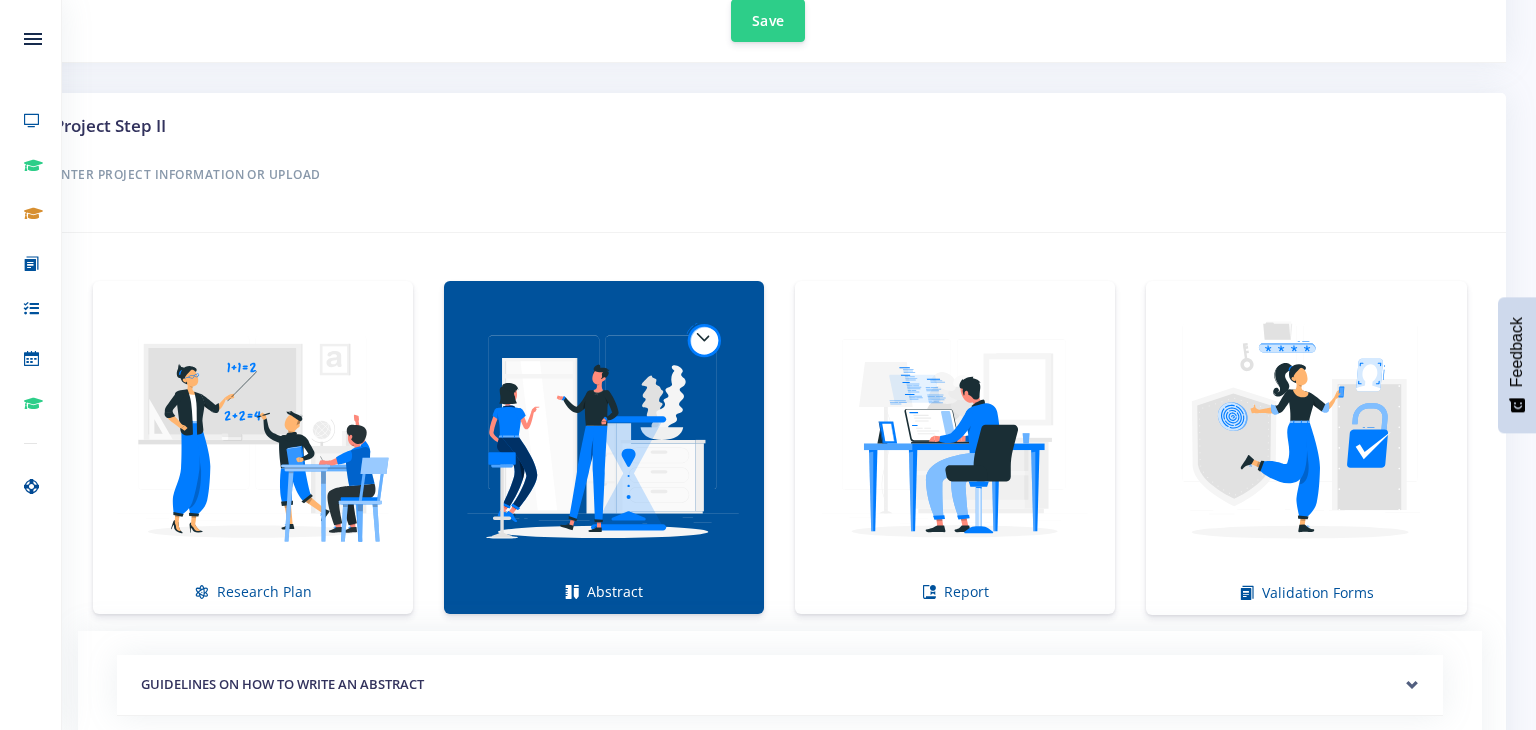 scroll, scrollTop: 1187, scrollLeft: 0, axis: vertical 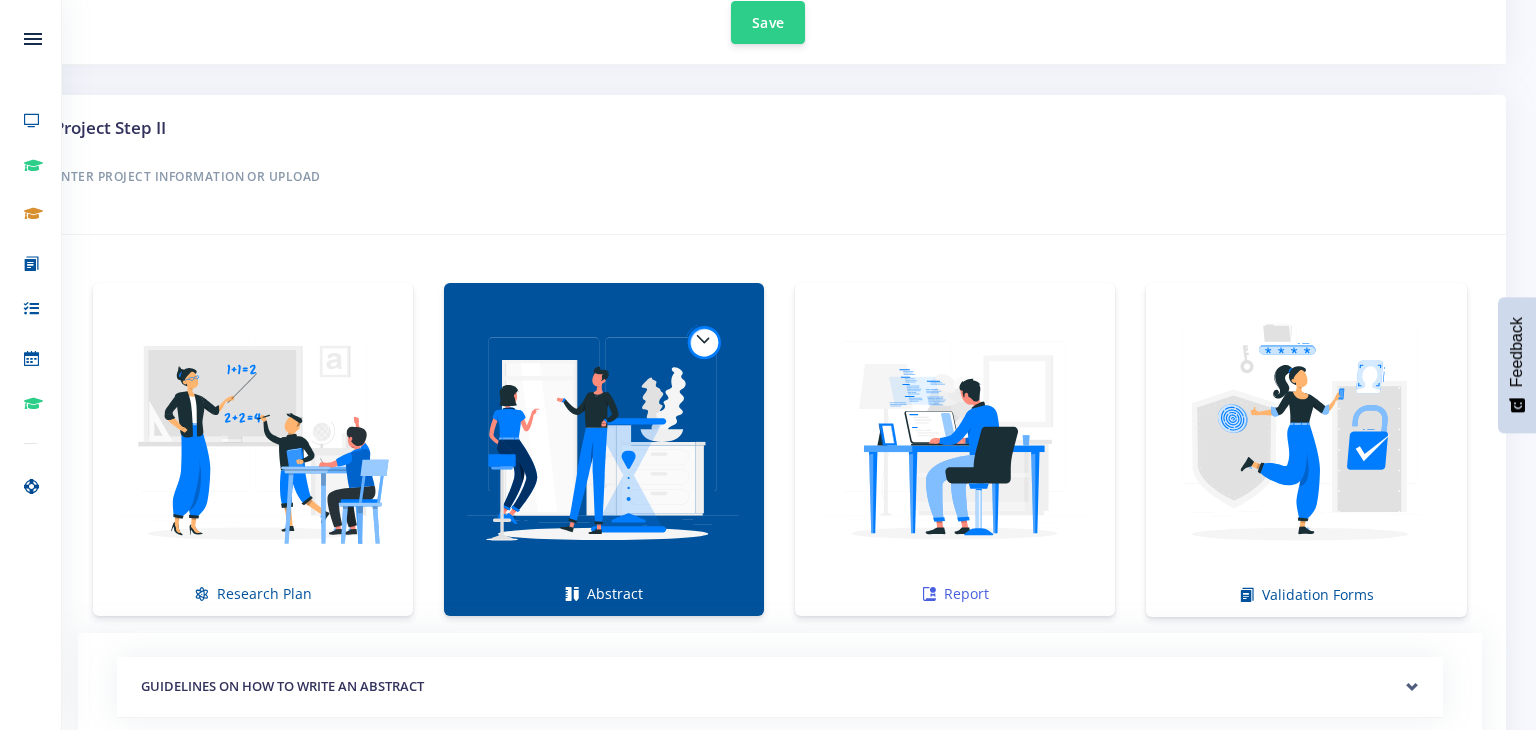 click at bounding box center [955, 439] 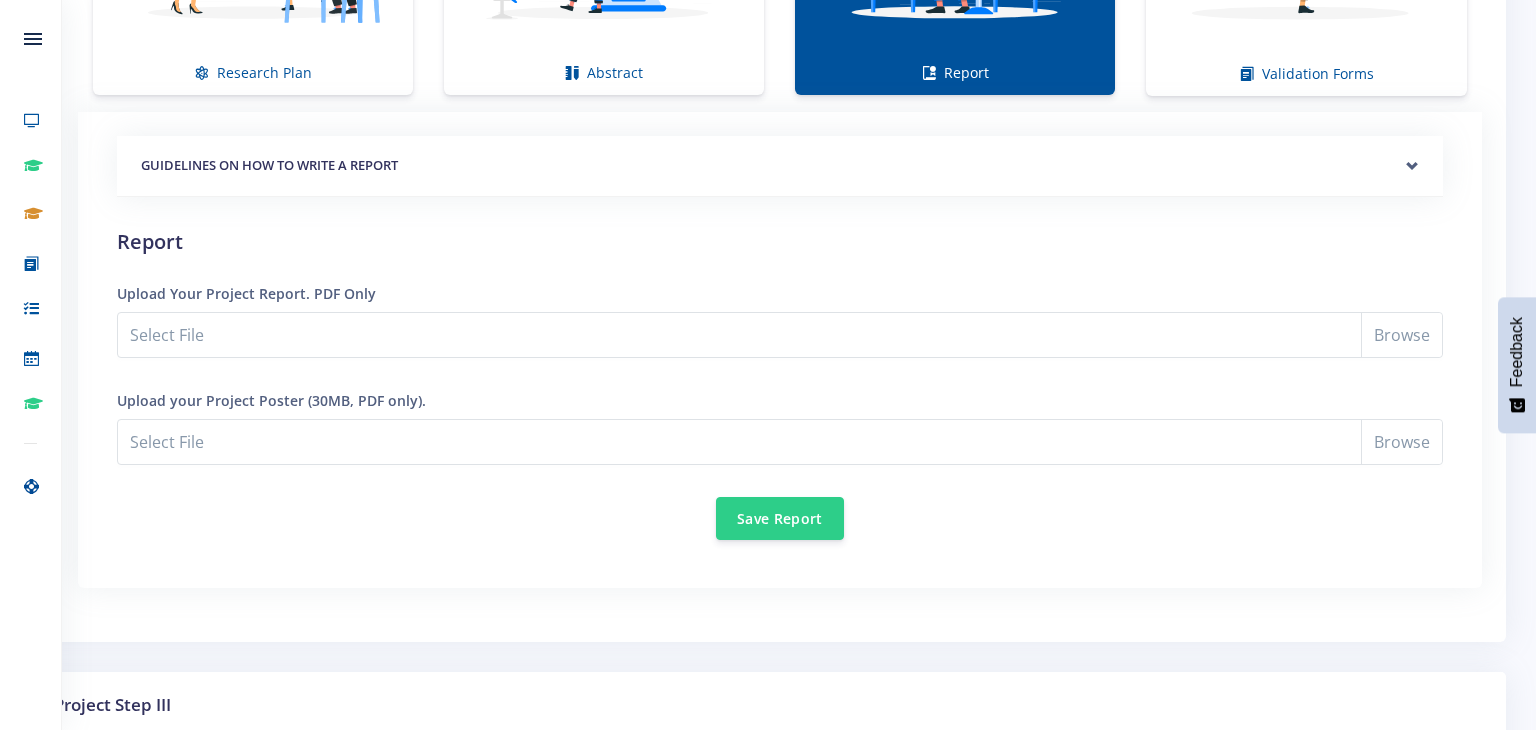 scroll, scrollTop: 1704, scrollLeft: 0, axis: vertical 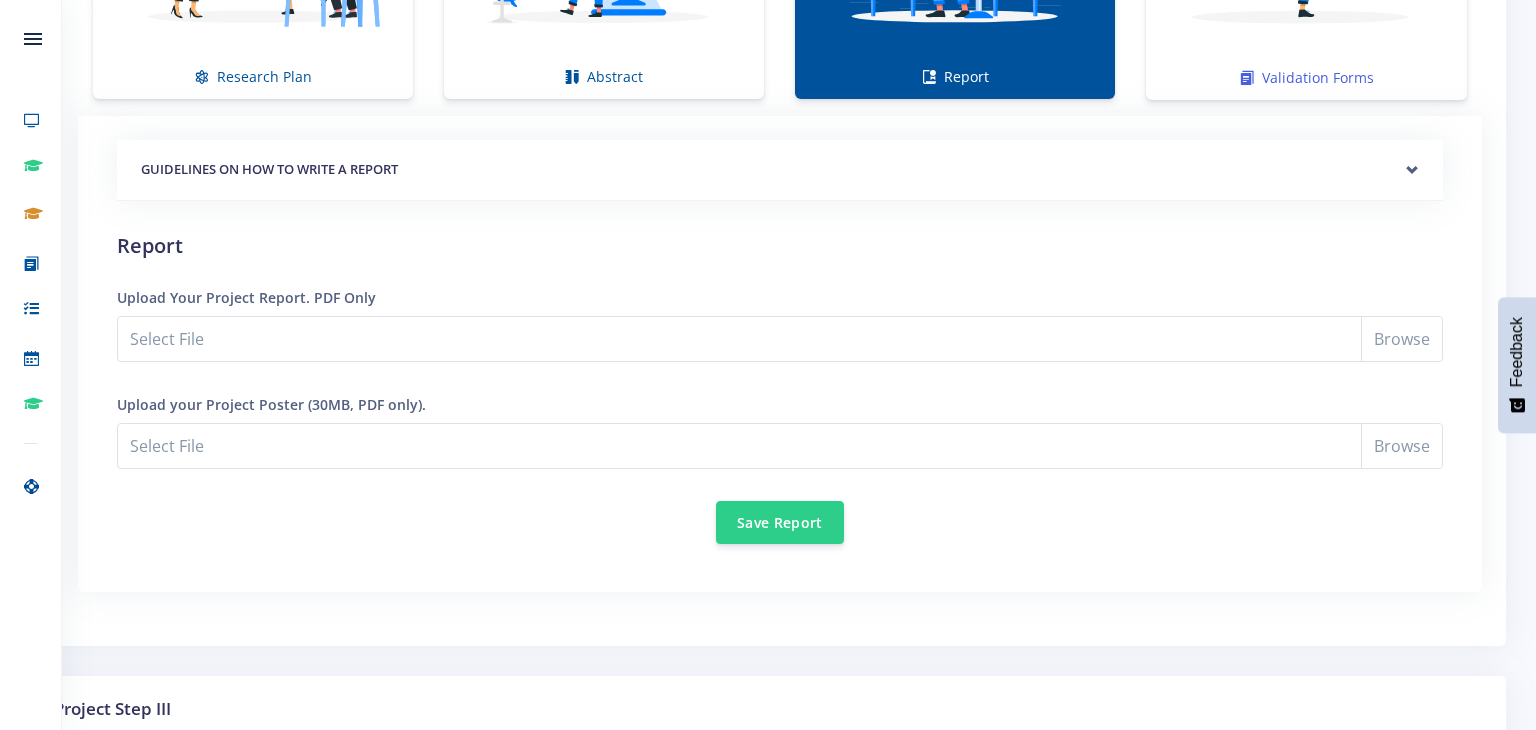 click on "Validation Forms" at bounding box center (1306, -67) 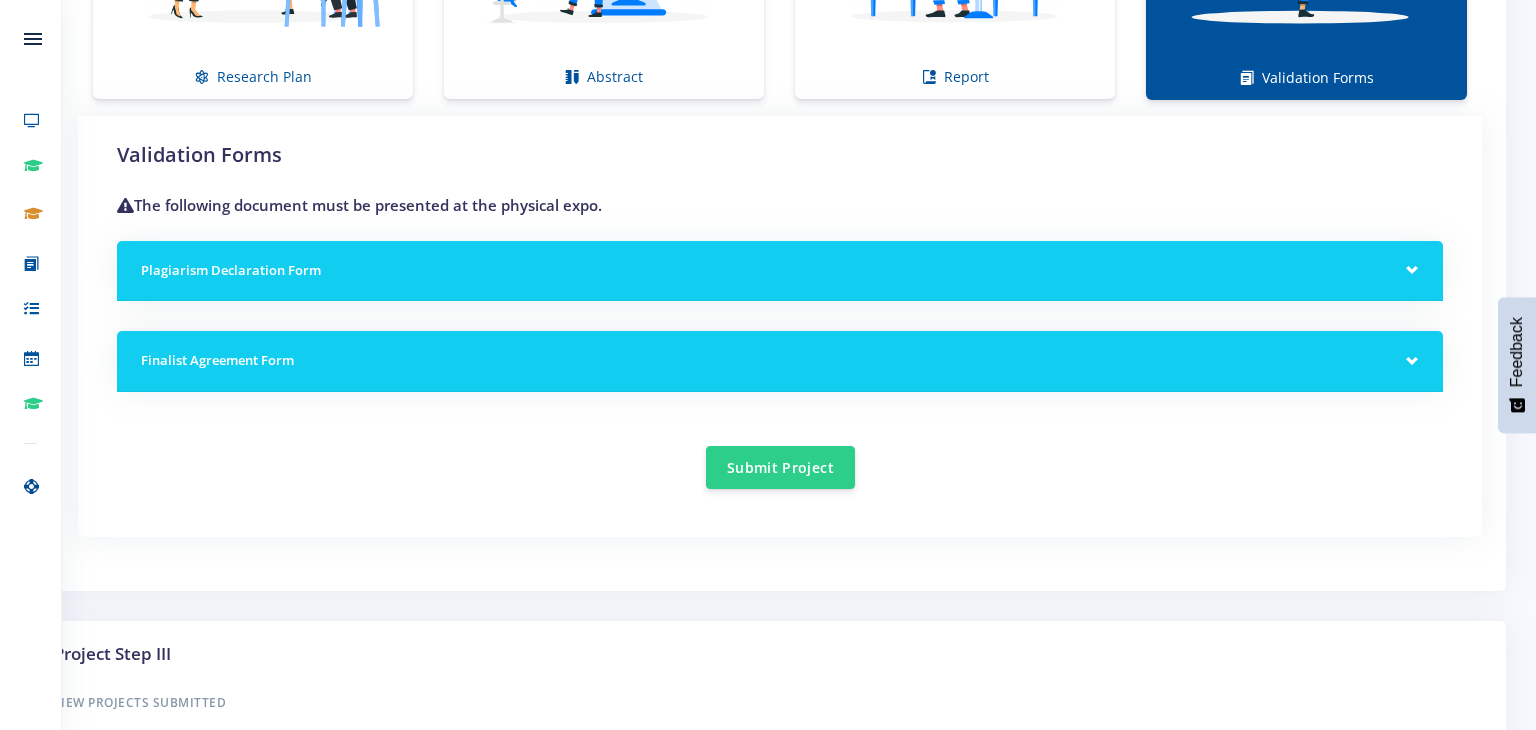 click on "Plagiarism
Declaration
Form" at bounding box center [780, 271] 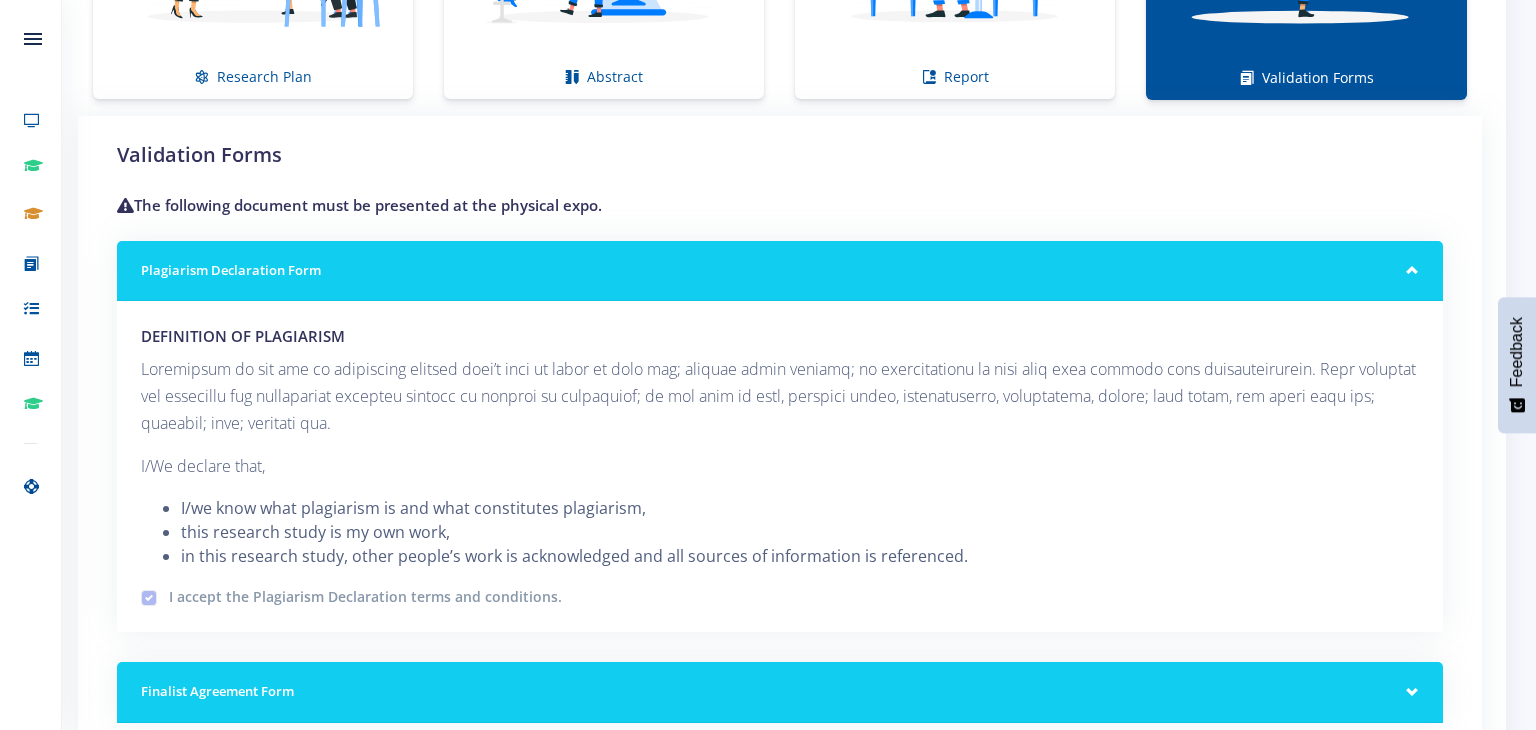click on "Plagiarism
Declaration
Form" at bounding box center [780, 271] 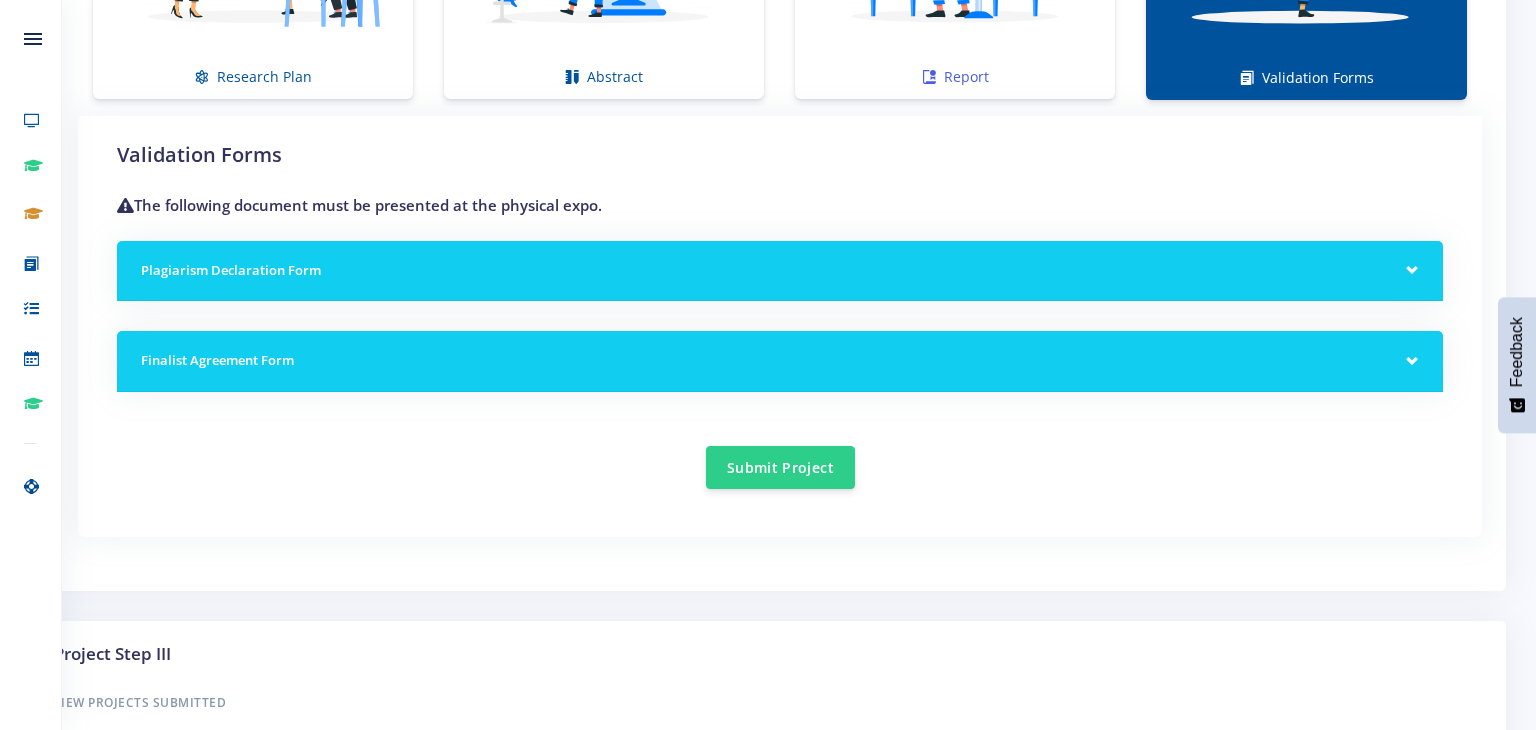 click at bounding box center (955, -78) 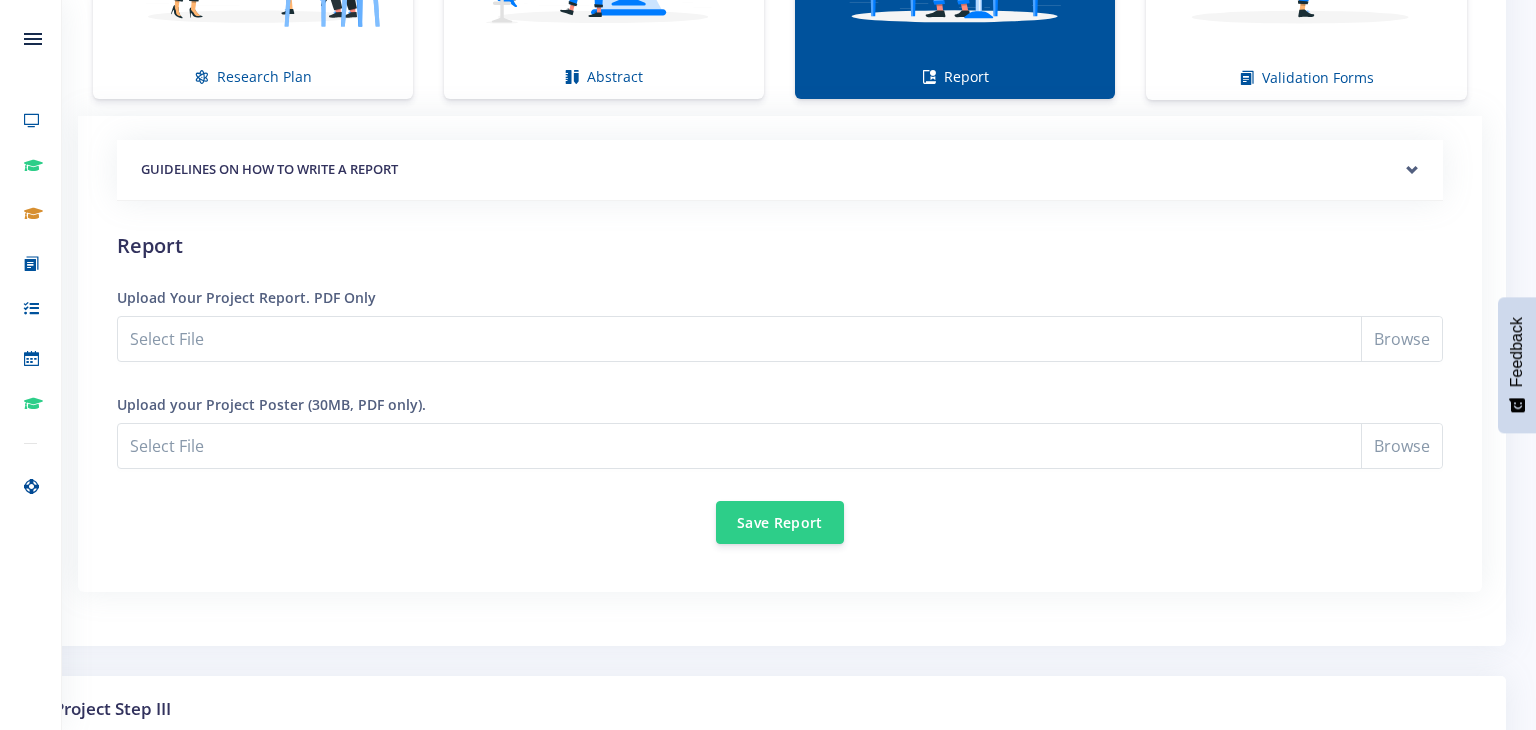 click on "GUIDELINES ON HOW TO WRITE A
REPORT" at bounding box center (780, 170) 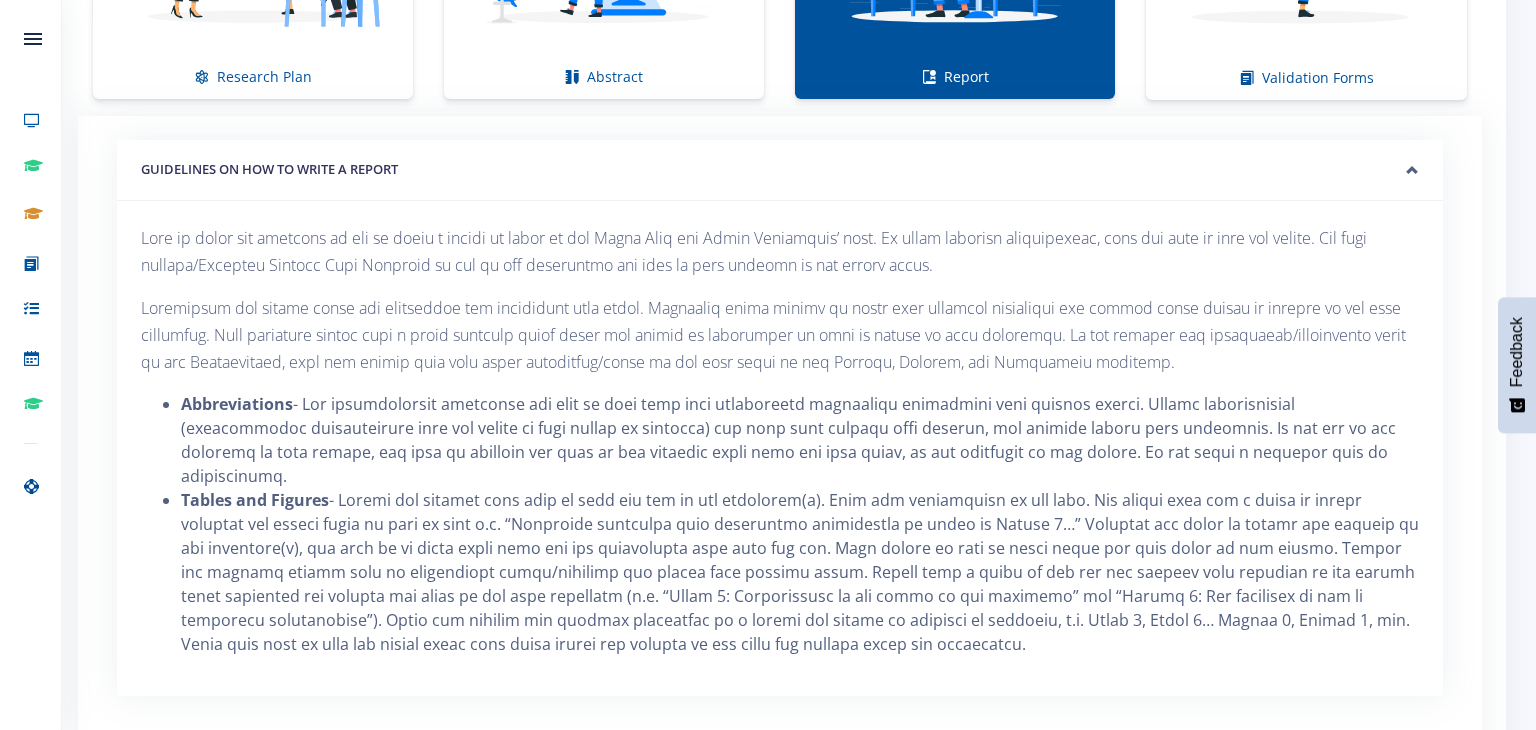 click on "GUIDELINES ON HOW TO WRITE A
REPORT" at bounding box center (780, 170) 